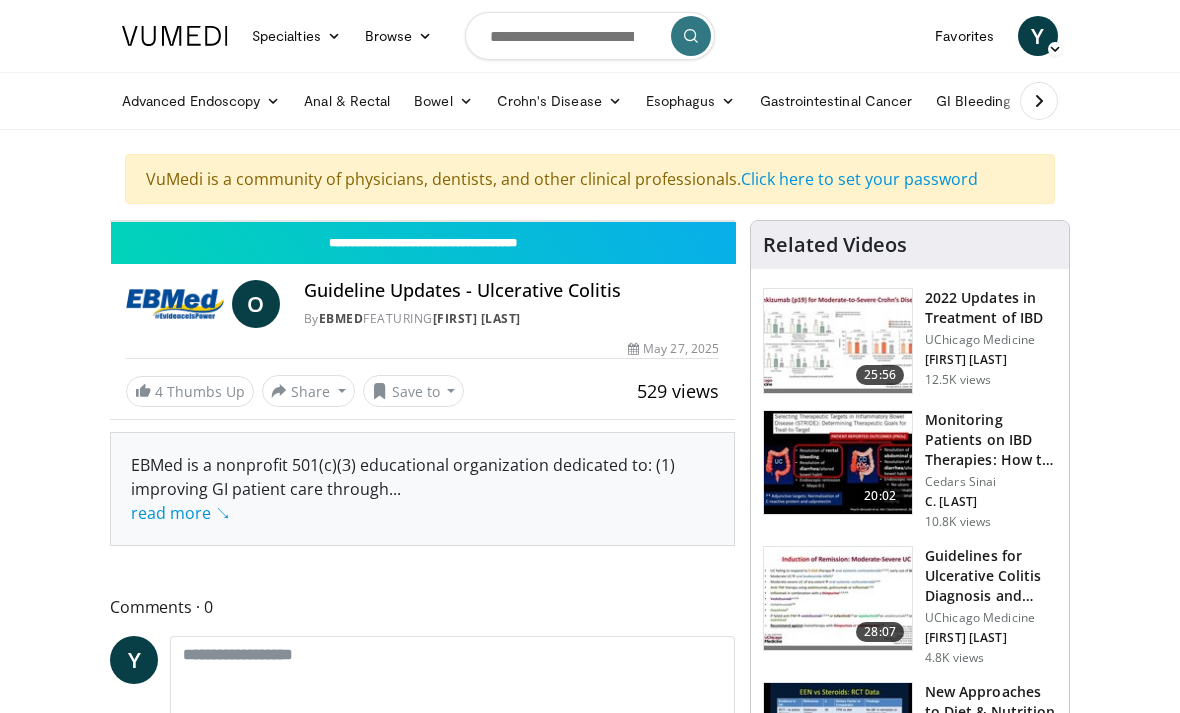 scroll, scrollTop: 0, scrollLeft: 0, axis: both 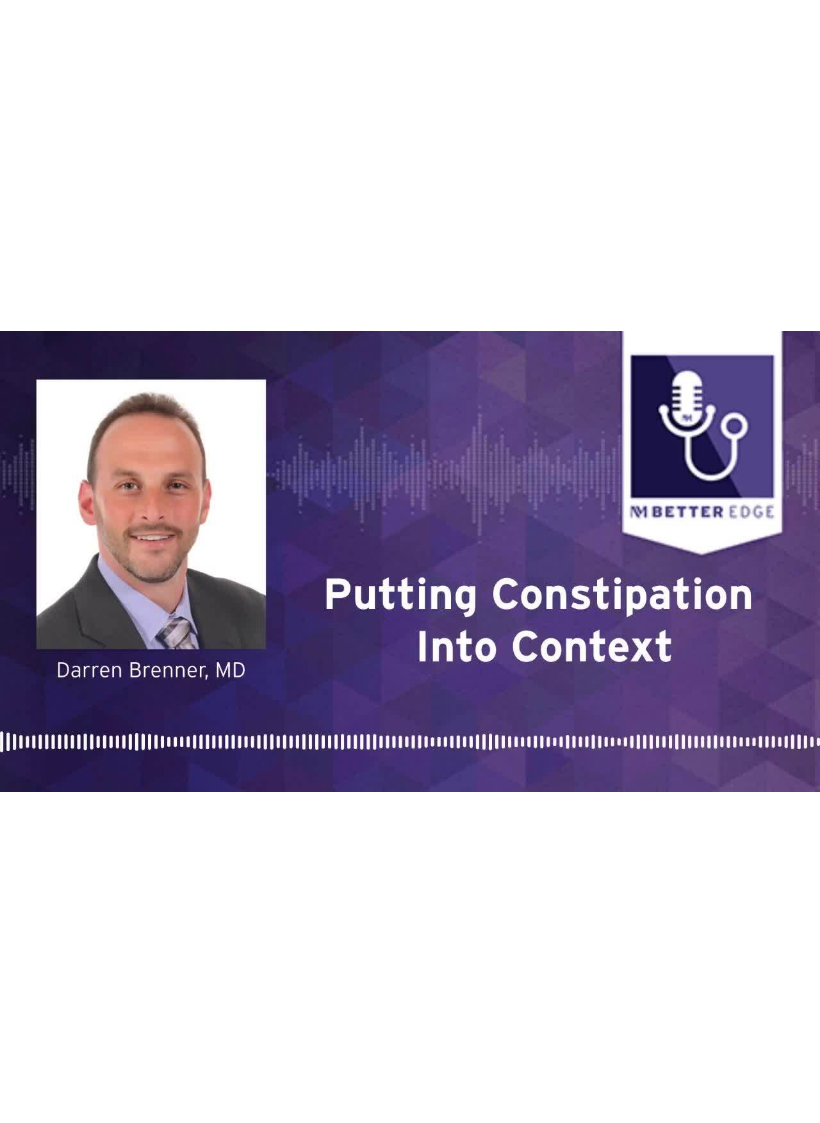 click on "Specialties
Adult & Family Medicine
Allergy, Asthma, Immunology
Anesthesiology
Cardiology
Dental
Dermatology
Endocrinology
Gastroenterology & Hepatology
General Surgery
Hematology & Oncology
Infectious Disease
Nephrology
Neurology
Neurosurgery
Obstetrics & Gynecology
Ophthalmology
Oral Maxillofacial
Orthopaedics
Otolaryngology
Pediatrics
Plastic Surgery
Podiatry
Psychiatry
Pulmonology
Radiation Oncology
Radiology
Rheumatology
Urology
Videos" at bounding box center (410, 537) 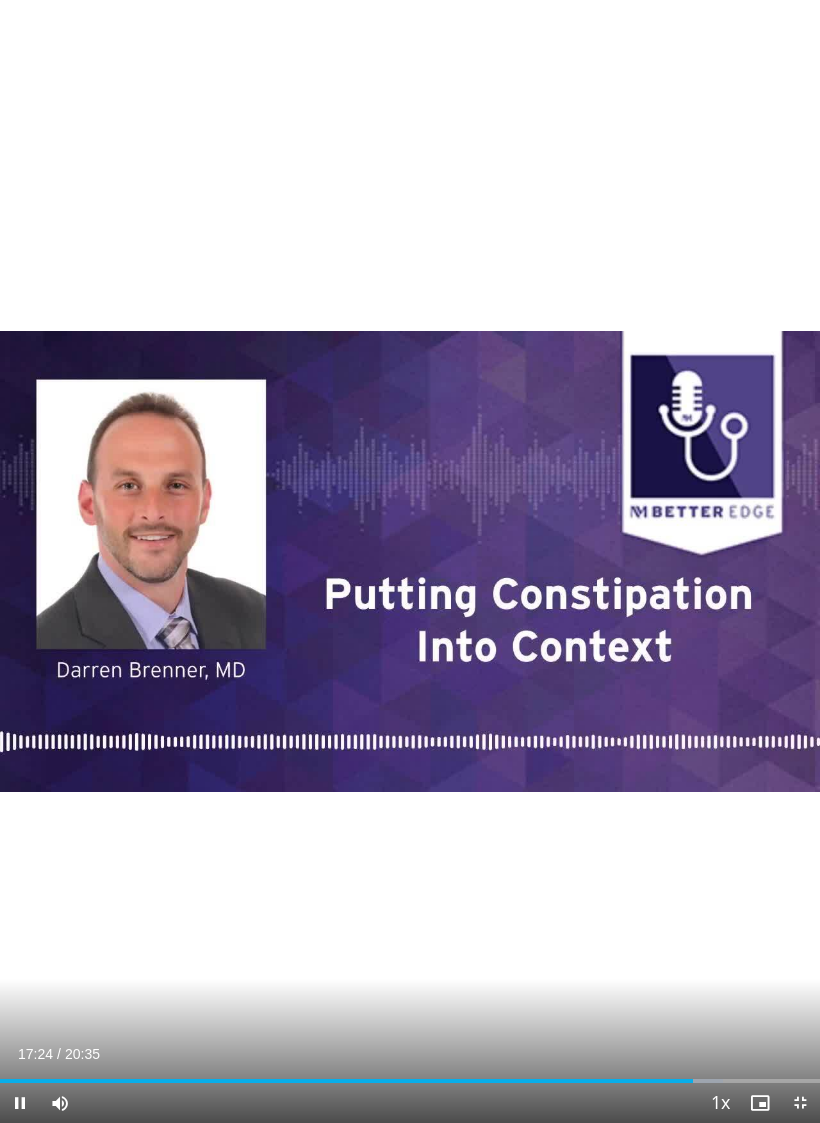 click on "10 seconds
Tap to unmute" at bounding box center (410, 561) 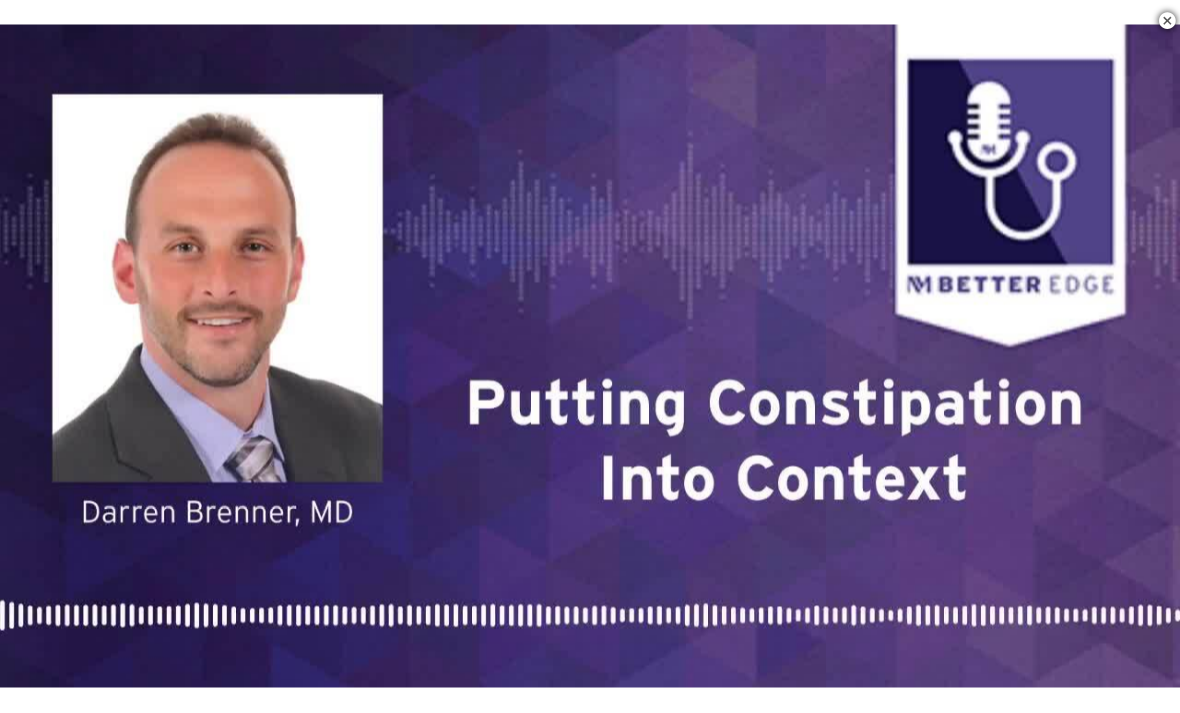 scroll, scrollTop: 424, scrollLeft: 0, axis: vertical 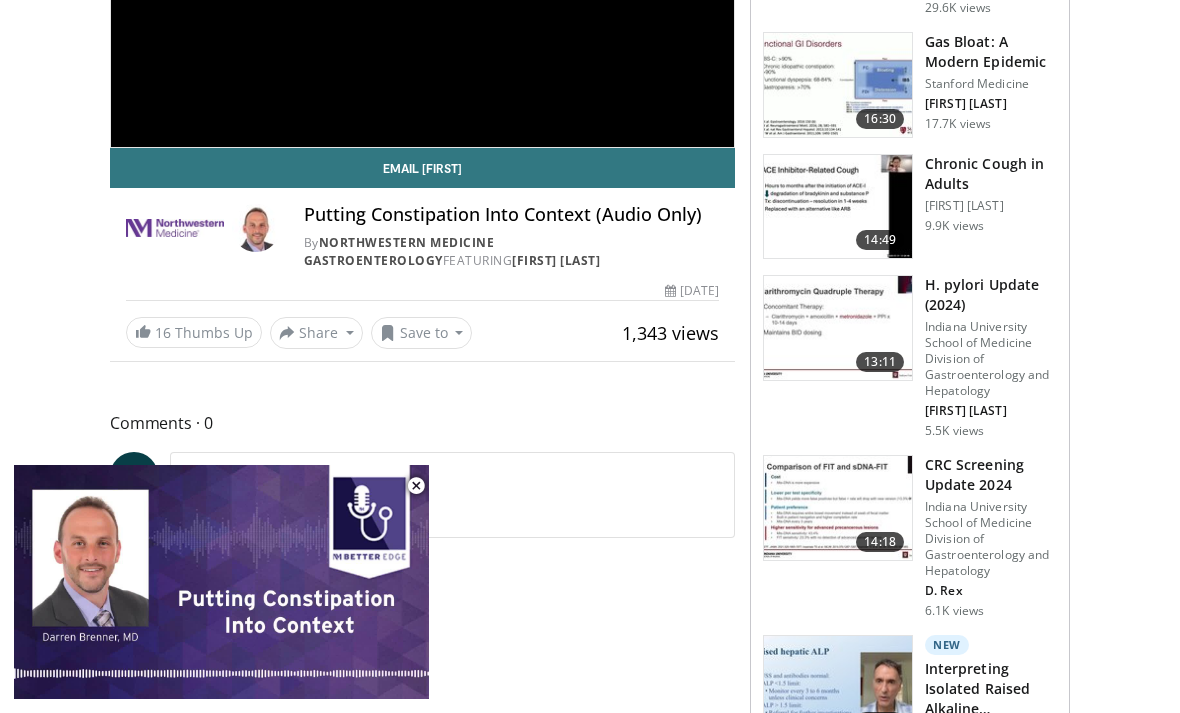 click on "Gas Bloat: A Modern Epidemic" at bounding box center (991, 52) 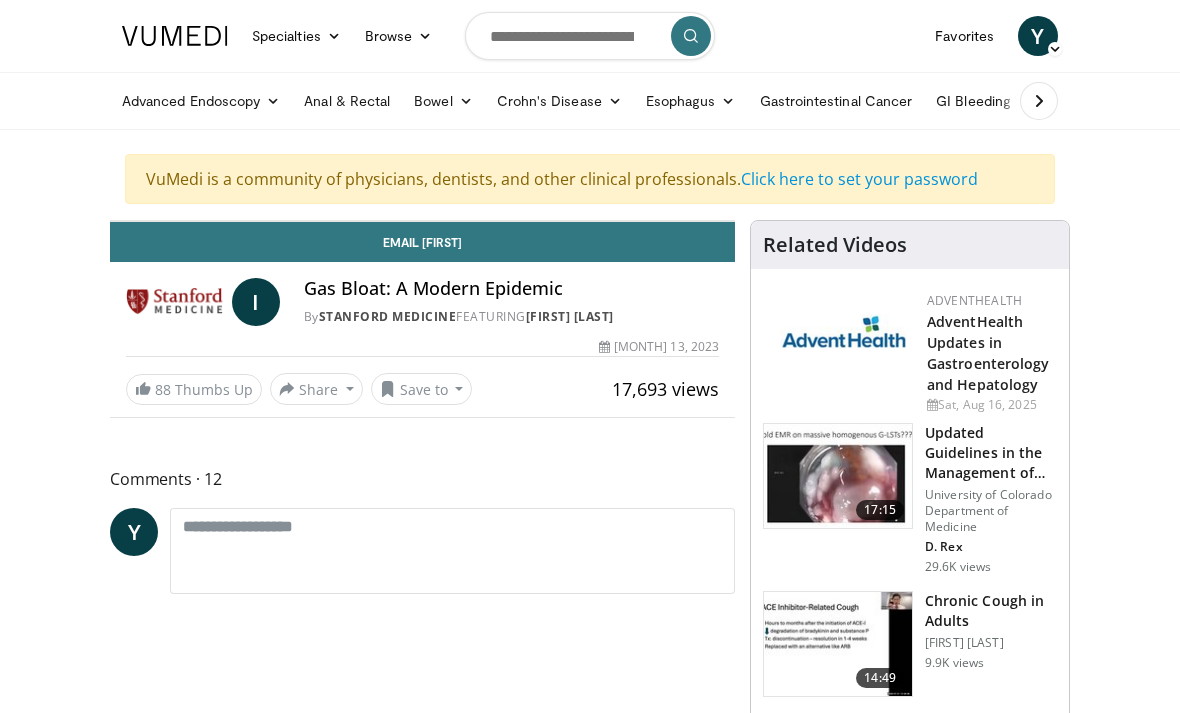 scroll, scrollTop: 0, scrollLeft: 0, axis: both 